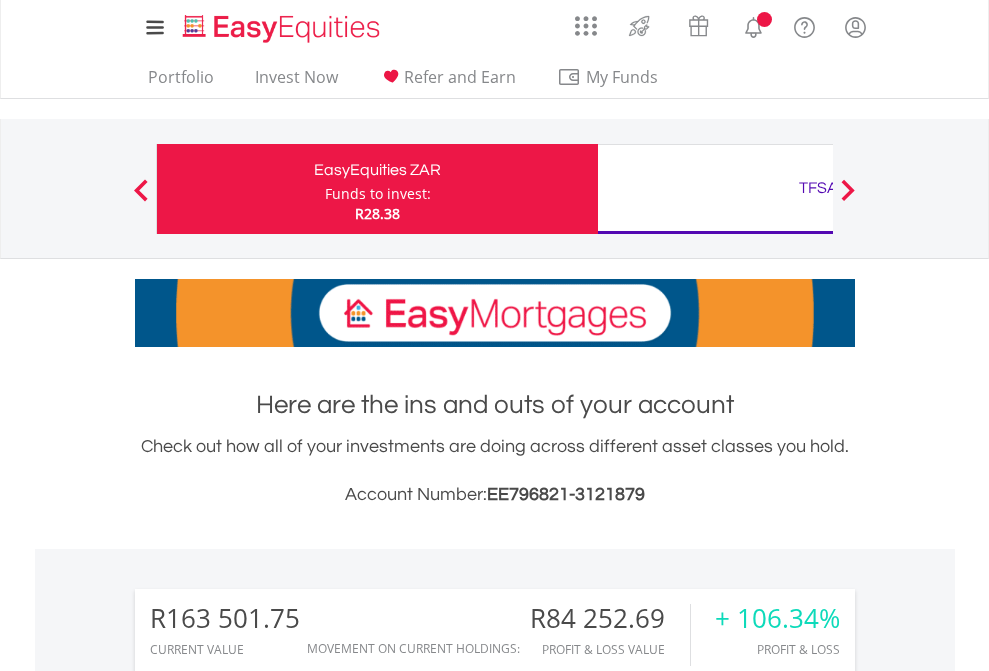 scroll, scrollTop: 0, scrollLeft: 0, axis: both 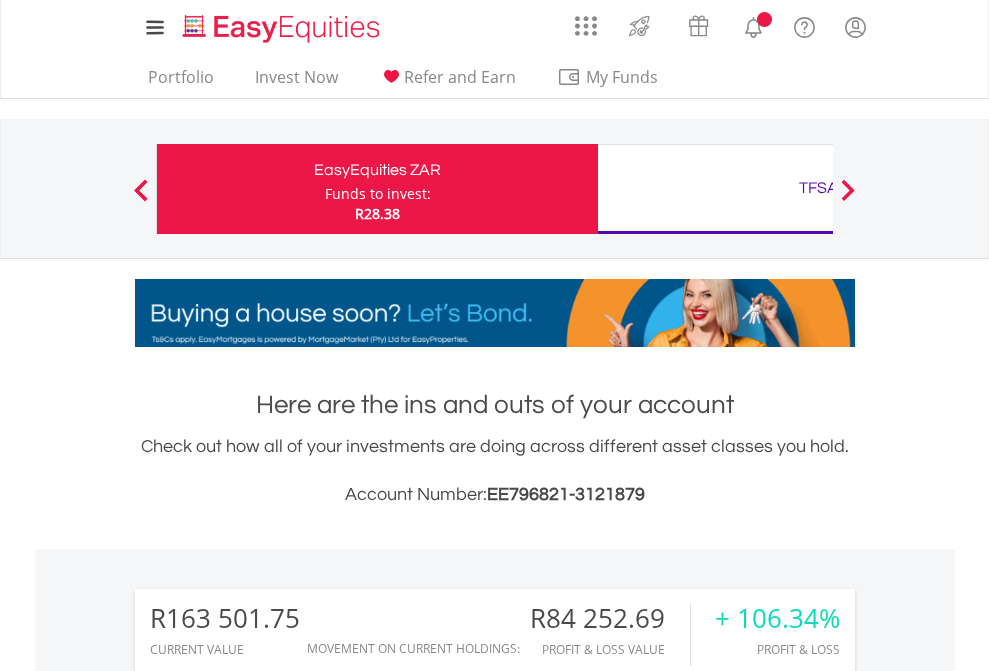click on "Funds to invest:" at bounding box center (378, 194) 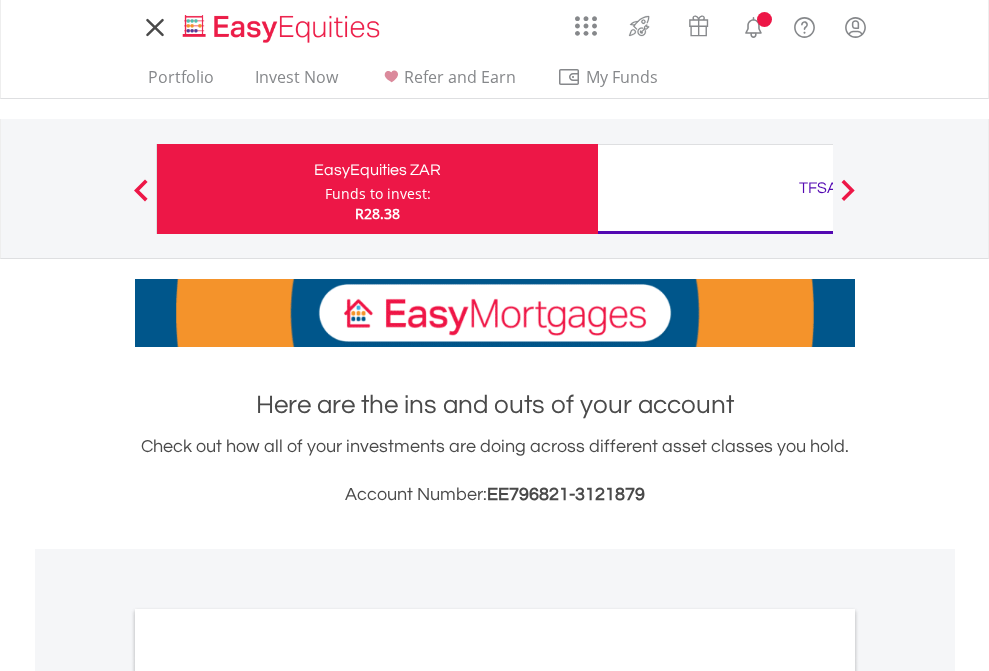 scroll, scrollTop: 0, scrollLeft: 0, axis: both 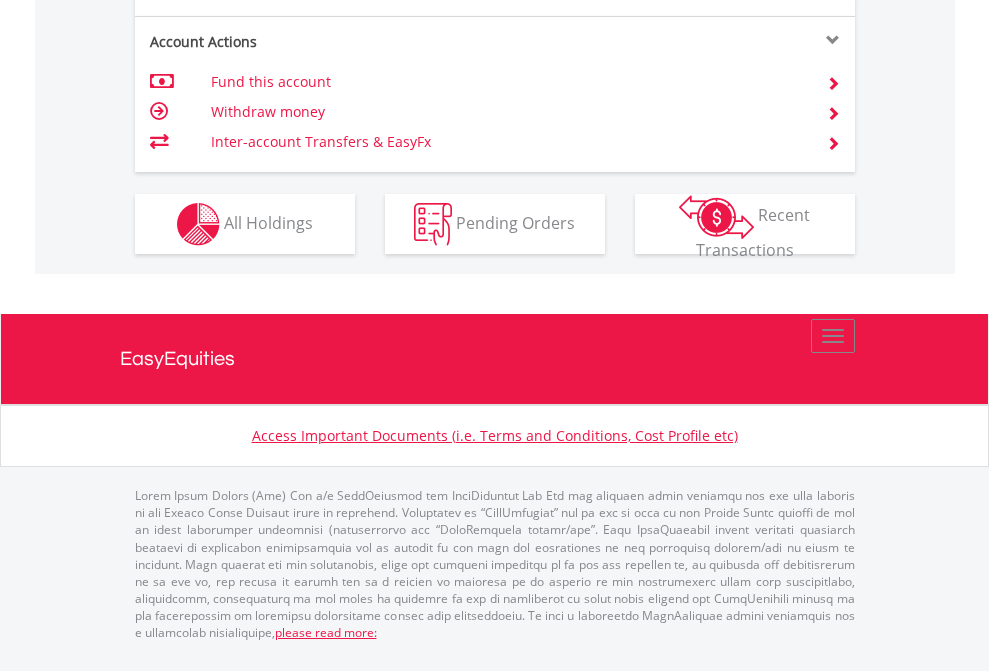 click on "Investment types" at bounding box center (706, -337) 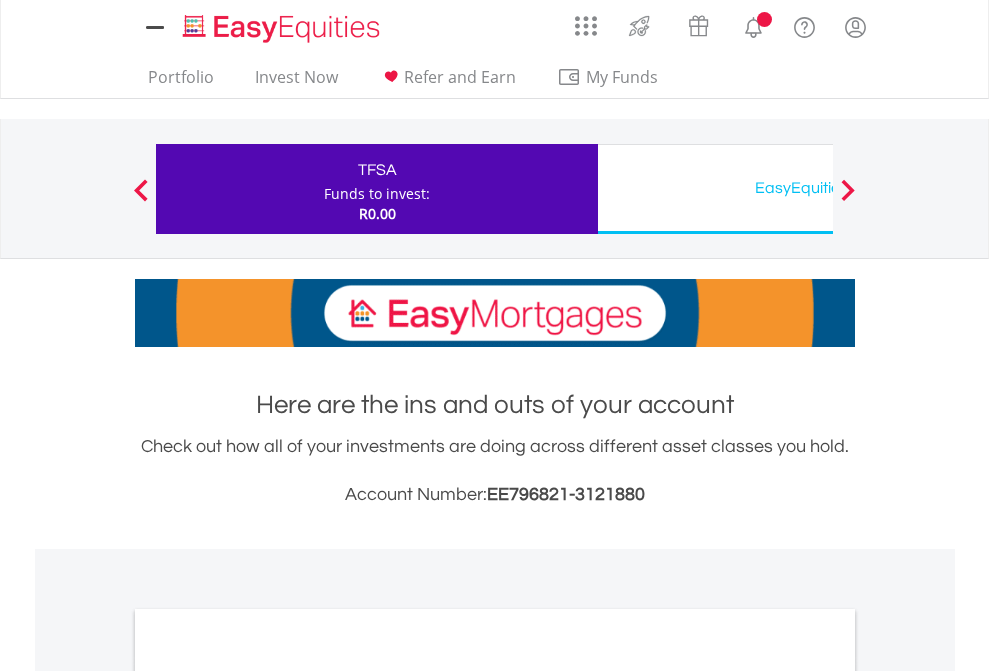 scroll, scrollTop: 0, scrollLeft: 0, axis: both 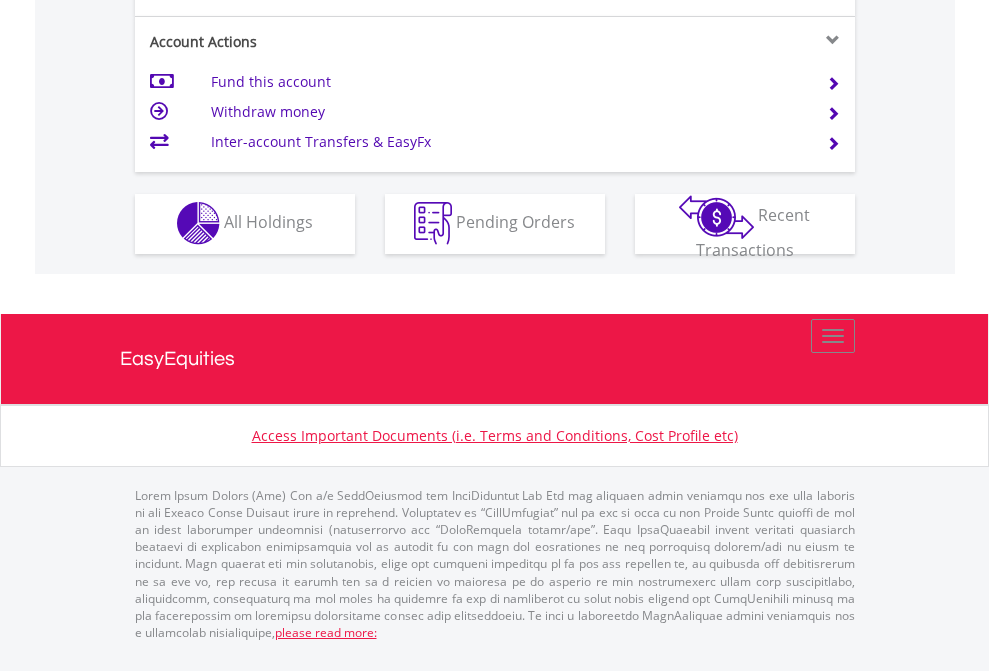 click on "Investment types" at bounding box center (706, -353) 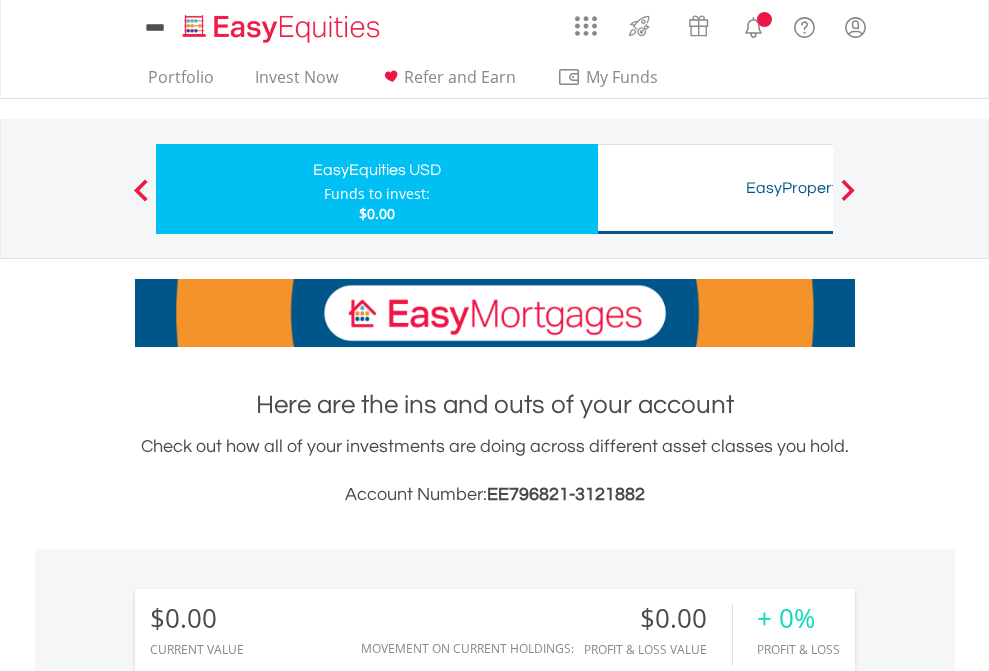 scroll, scrollTop: 0, scrollLeft: 0, axis: both 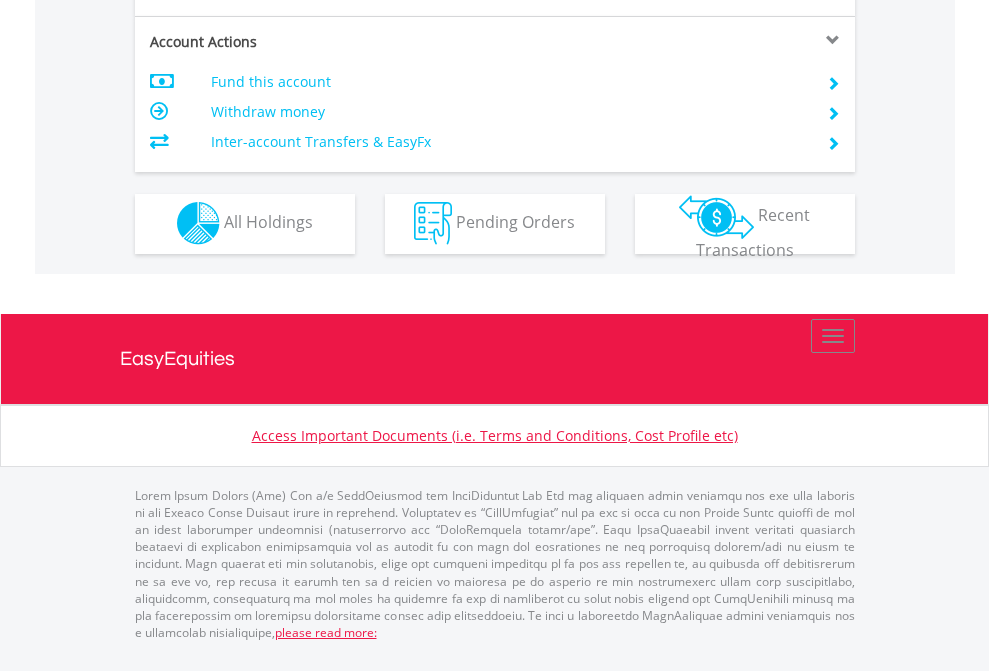 click on "Investment types" at bounding box center [706, -353] 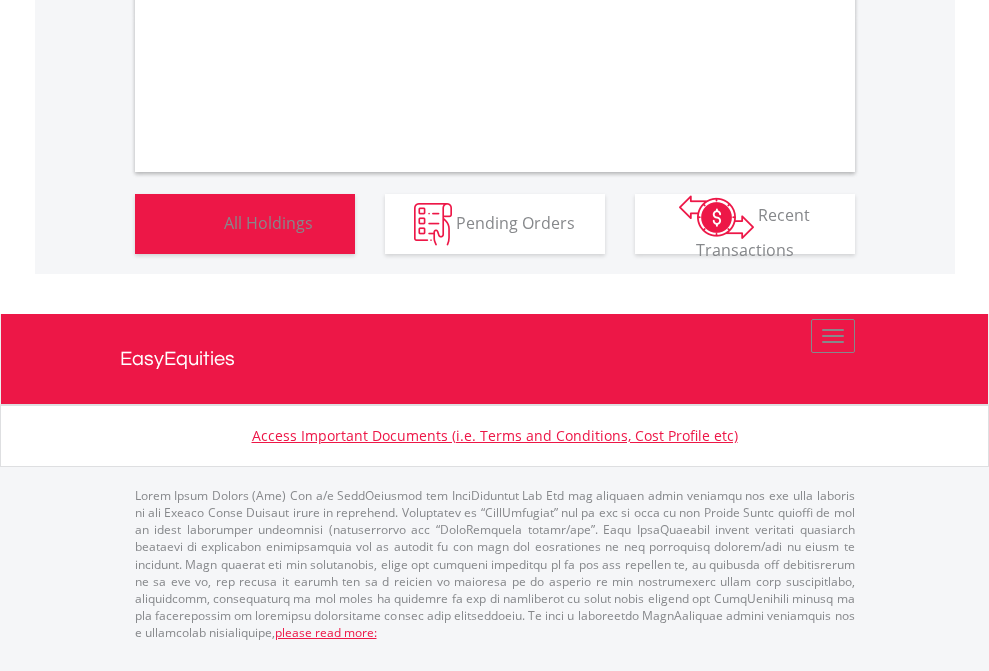 click on "All Holdings" at bounding box center (268, 222) 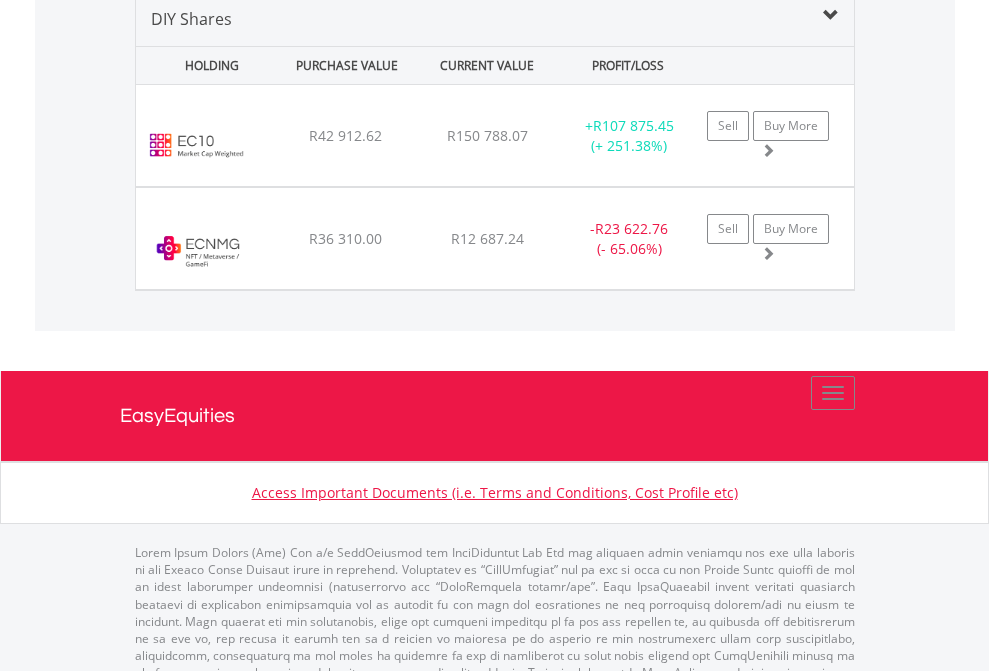 scroll, scrollTop: 1933, scrollLeft: 0, axis: vertical 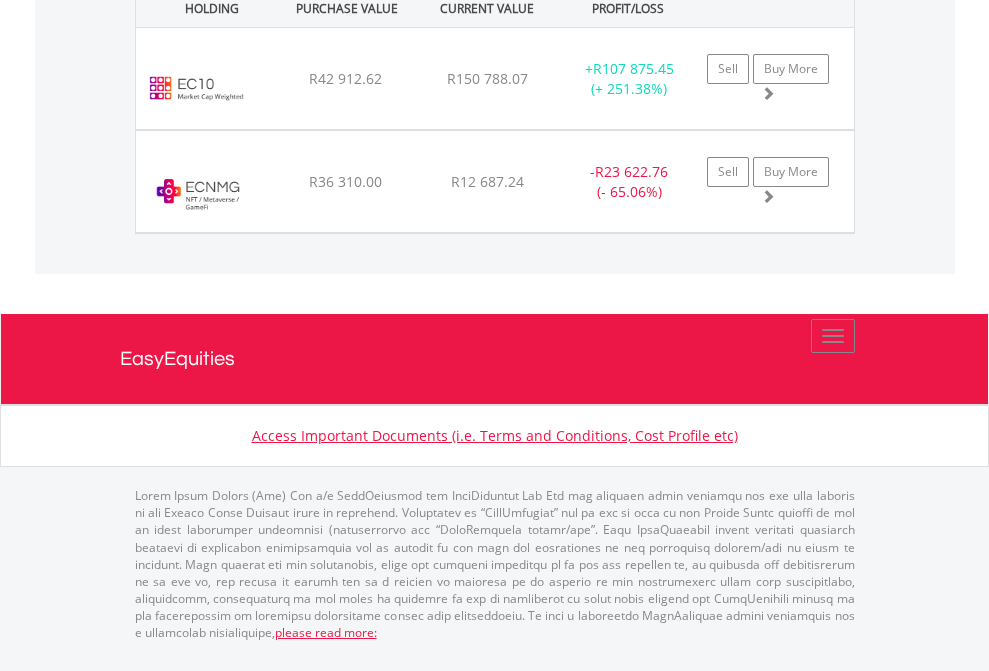 click on "TFSA" at bounding box center [818, -1071] 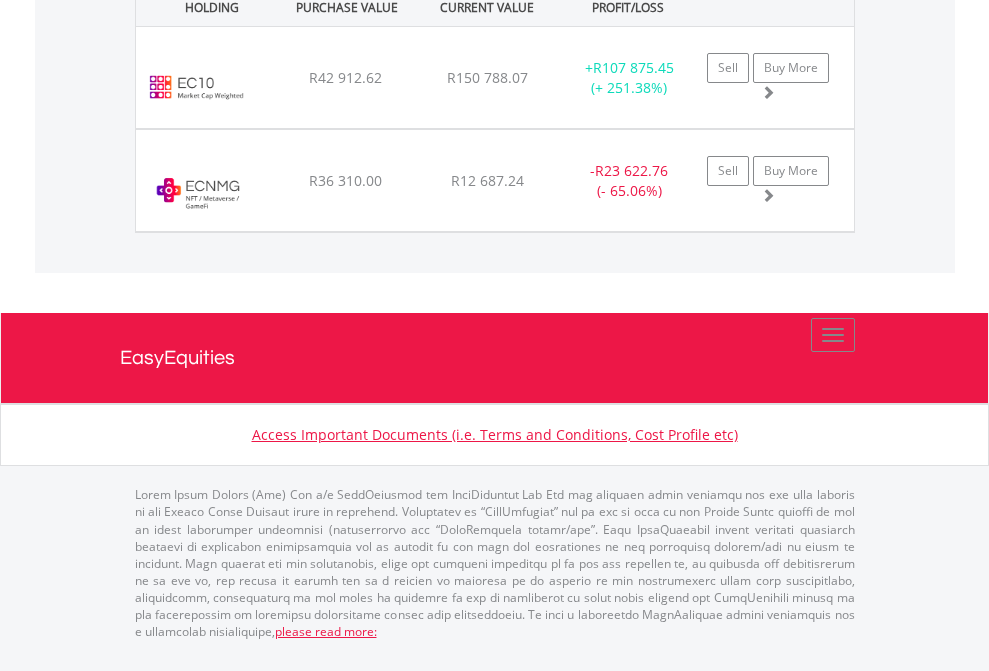 scroll, scrollTop: 144, scrollLeft: 0, axis: vertical 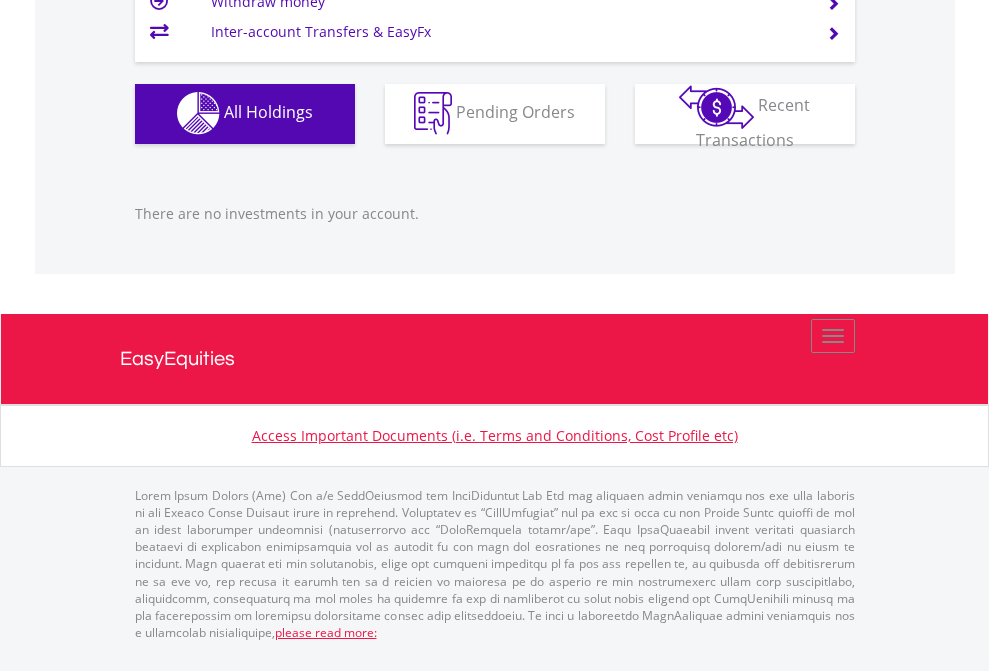 click on "EasyEquities USD" at bounding box center (818, -1142) 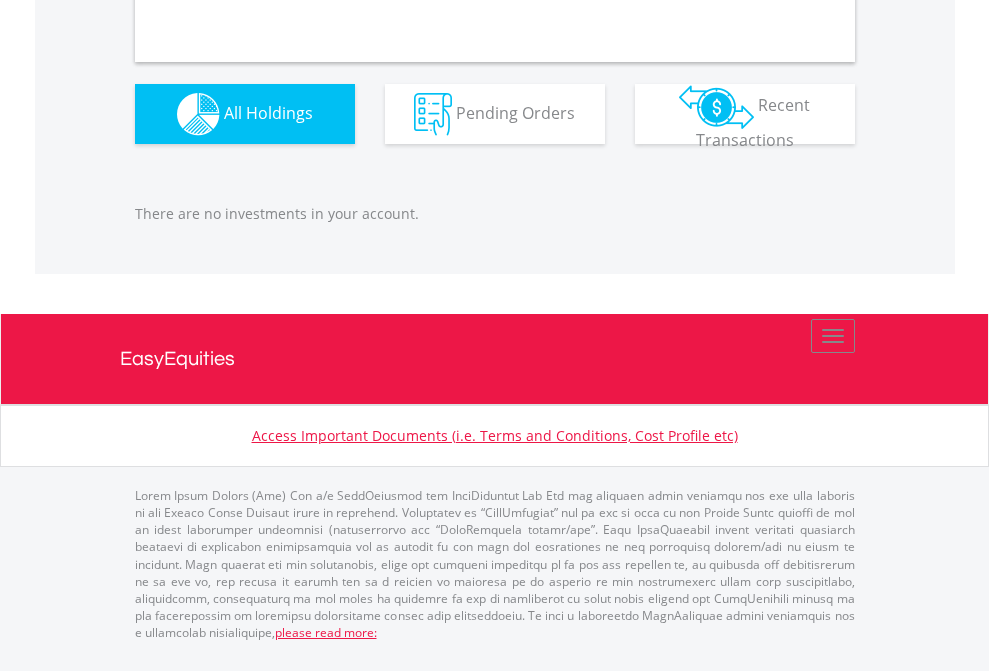 scroll, scrollTop: 1980, scrollLeft: 0, axis: vertical 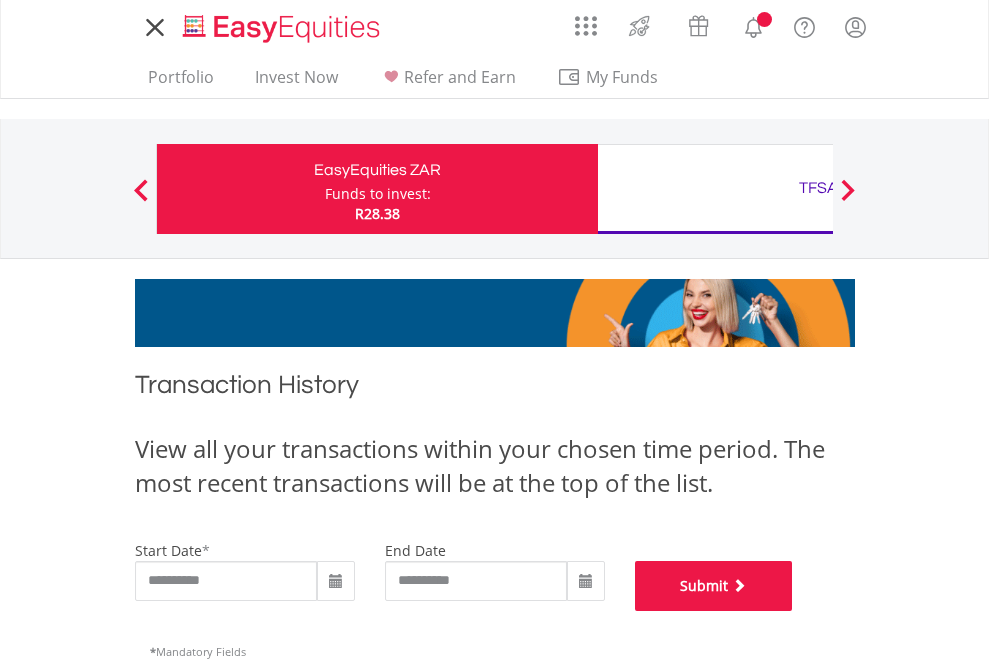 click on "Submit" at bounding box center [714, 586] 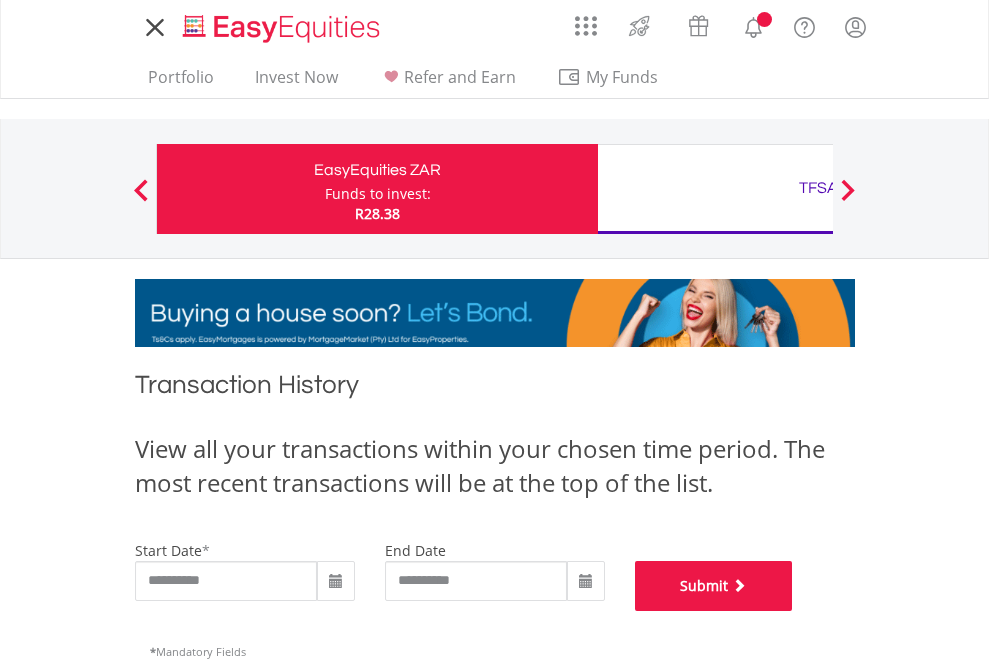 scroll, scrollTop: 811, scrollLeft: 0, axis: vertical 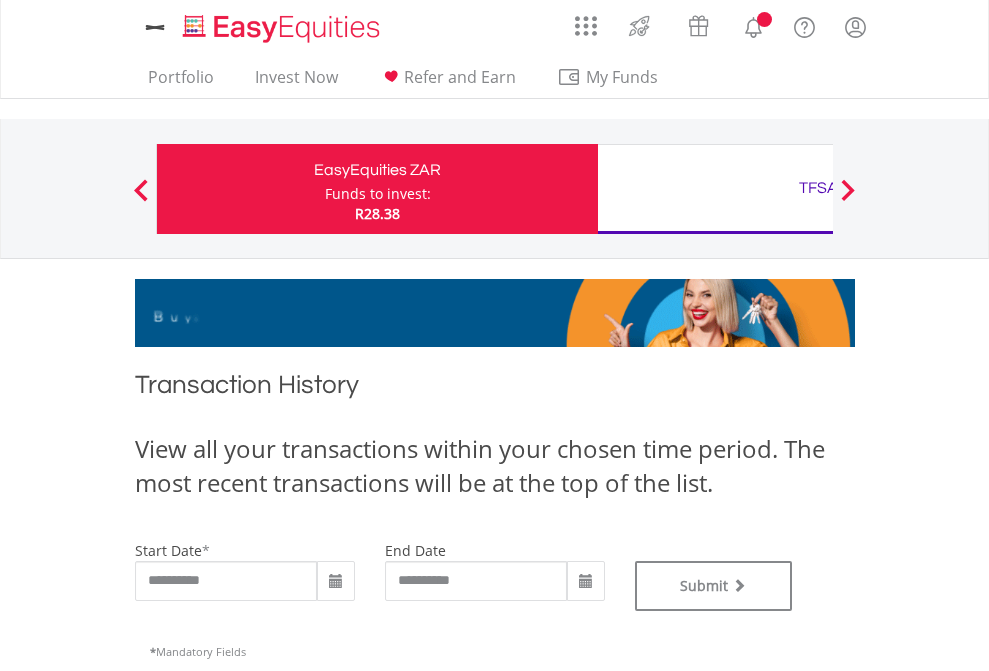 click on "TFSA" at bounding box center (818, 188) 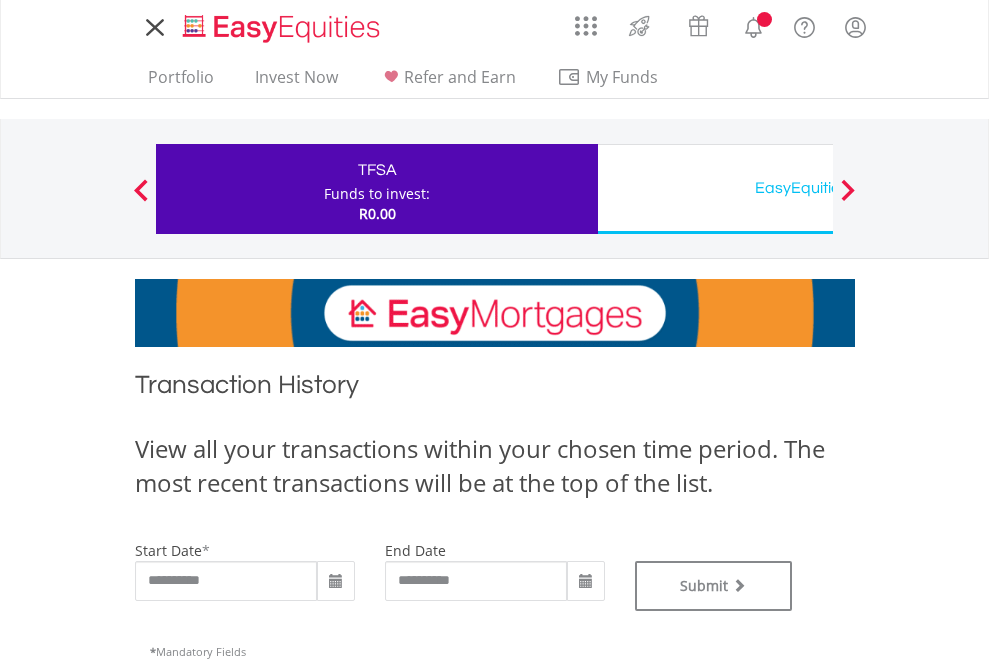 scroll, scrollTop: 0, scrollLeft: 0, axis: both 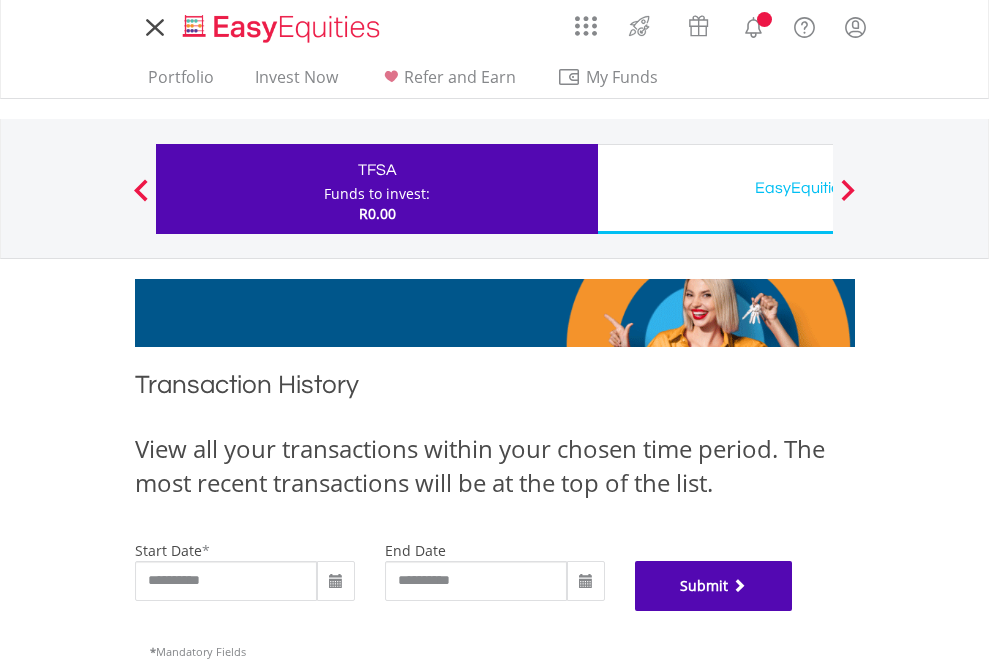 click on "Submit" at bounding box center [714, 586] 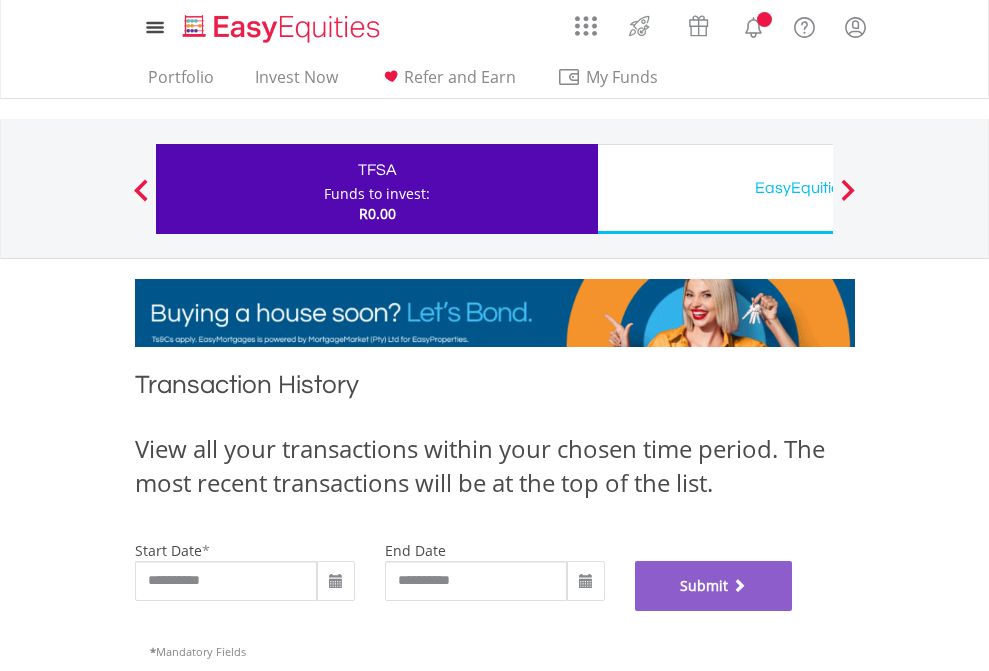 scroll, scrollTop: 811, scrollLeft: 0, axis: vertical 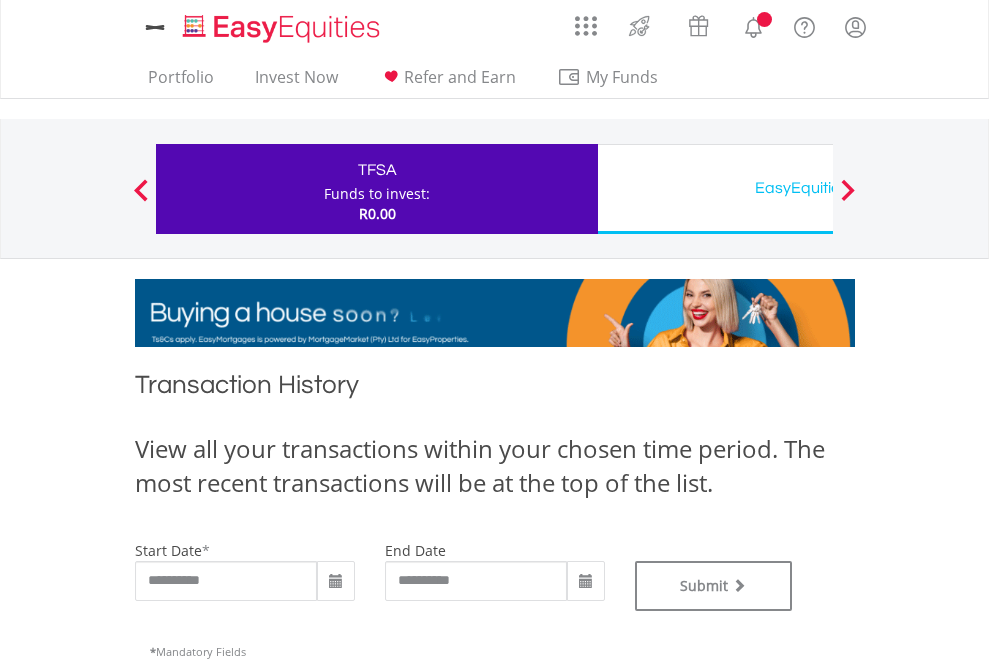 click on "EasyEquities USD" at bounding box center [818, 188] 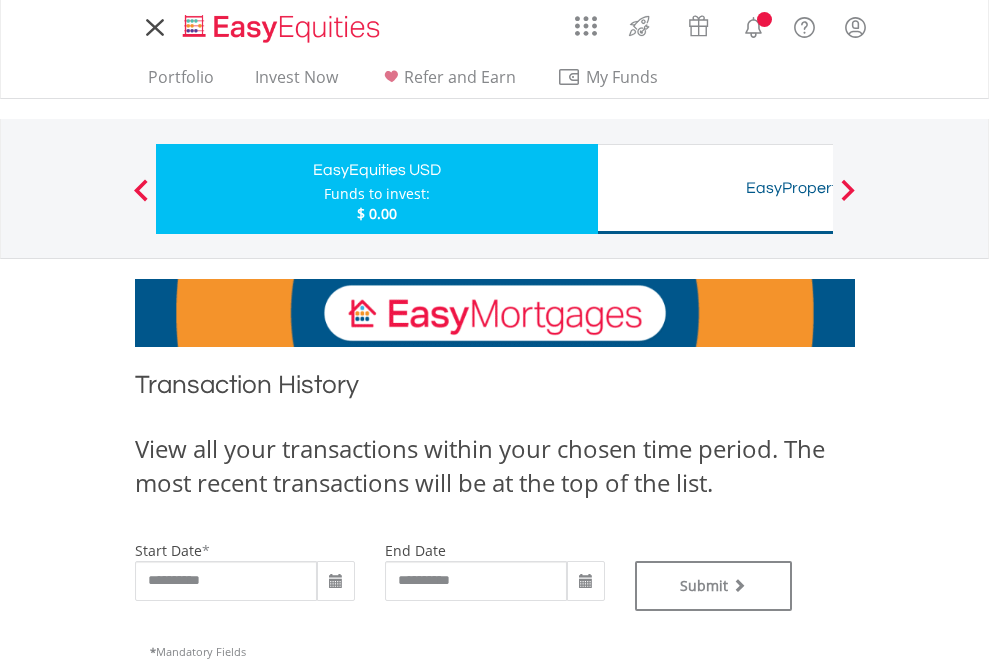 scroll, scrollTop: 0, scrollLeft: 0, axis: both 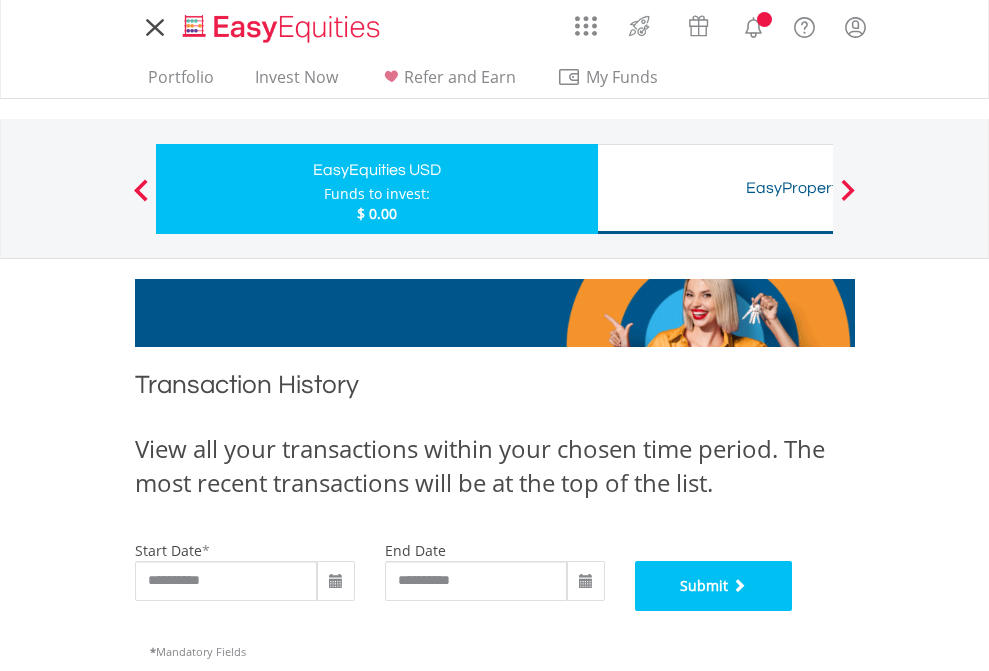 click on "Submit" at bounding box center (714, 586) 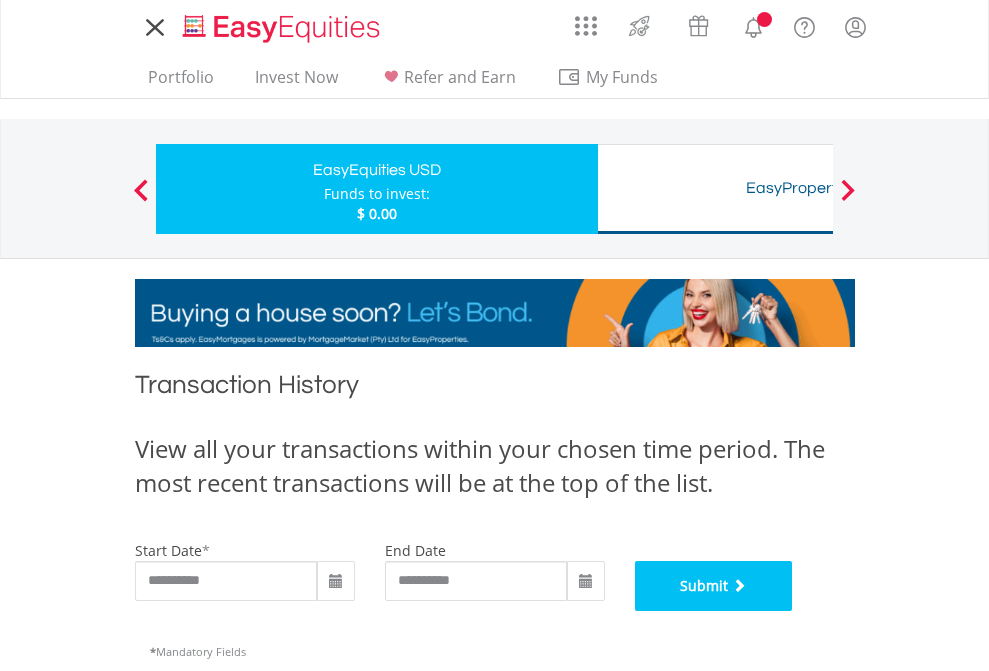 scroll, scrollTop: 811, scrollLeft: 0, axis: vertical 